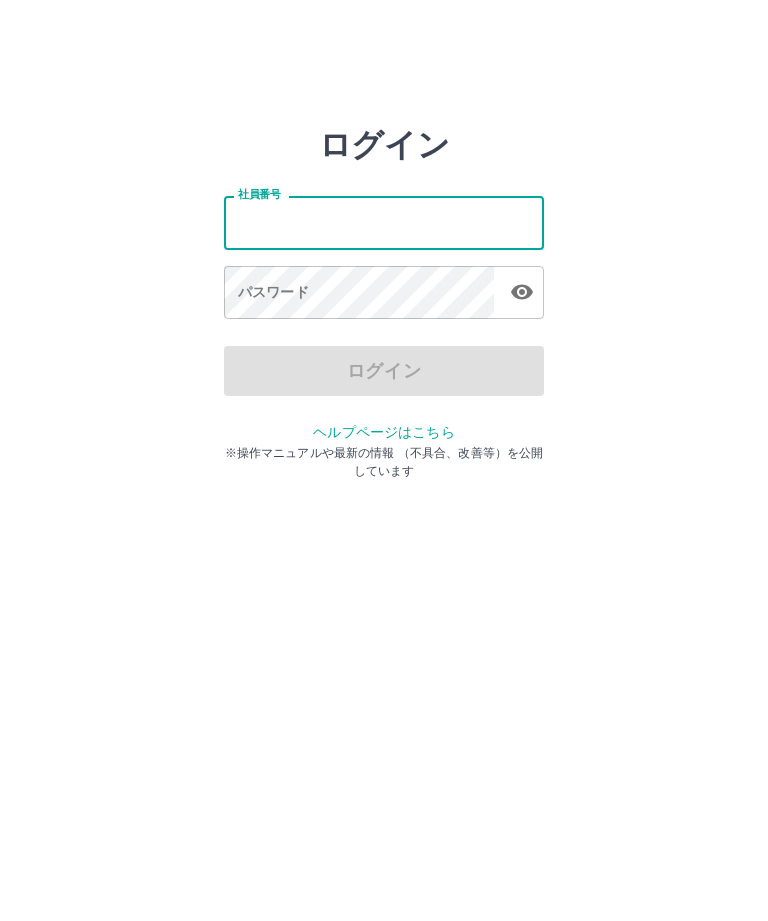scroll, scrollTop: 0, scrollLeft: 0, axis: both 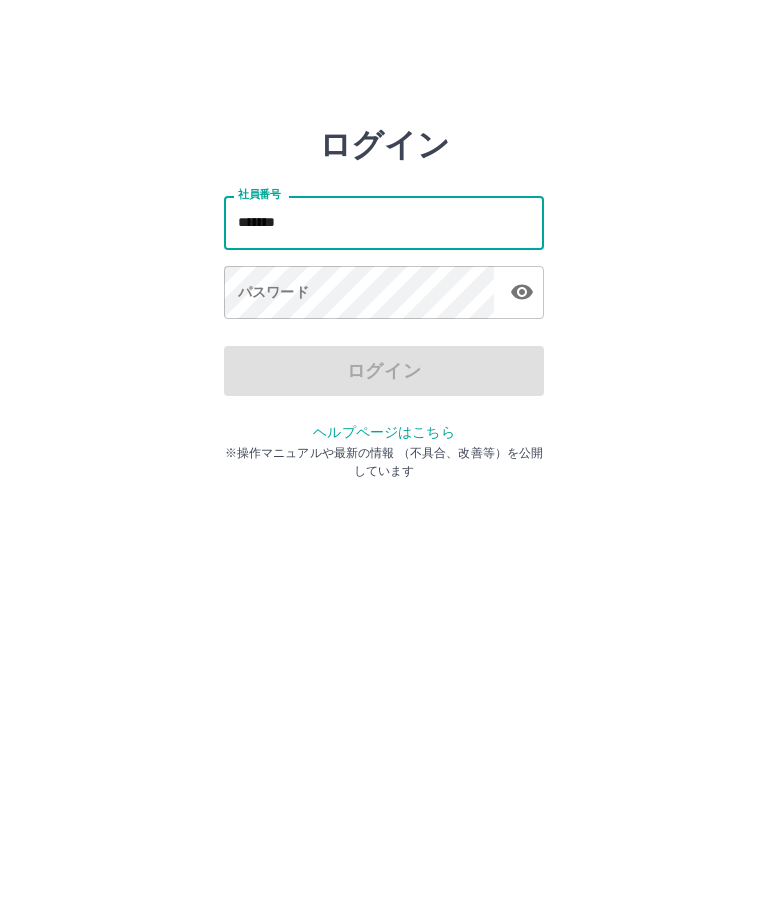 type on "*******" 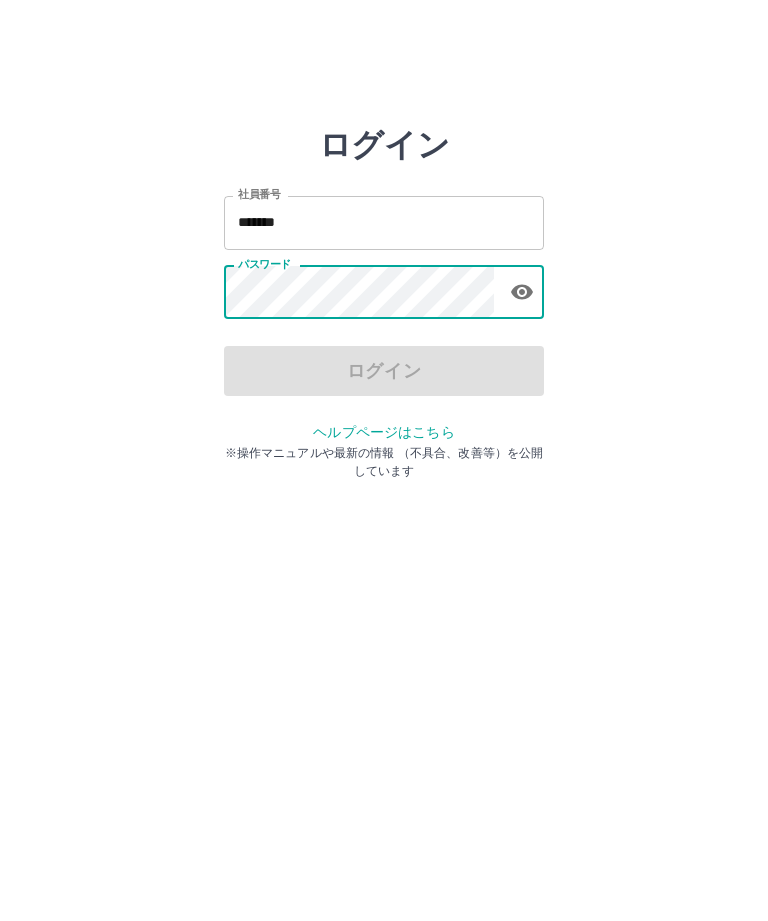 click on "ログイン" at bounding box center (384, 371) 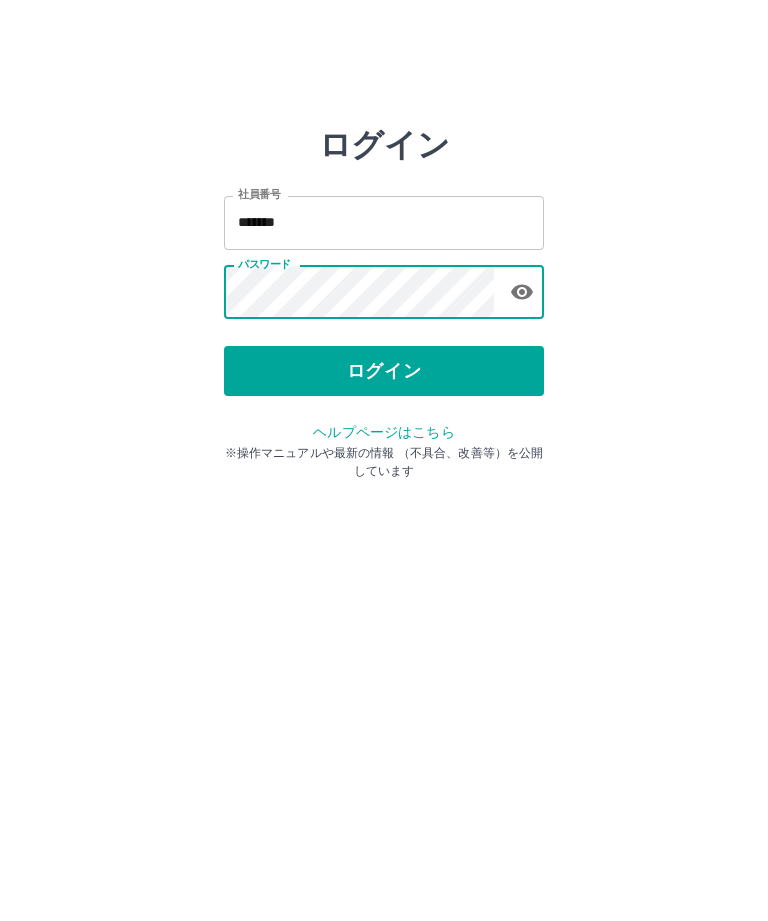 click on "ログイン" at bounding box center [384, 371] 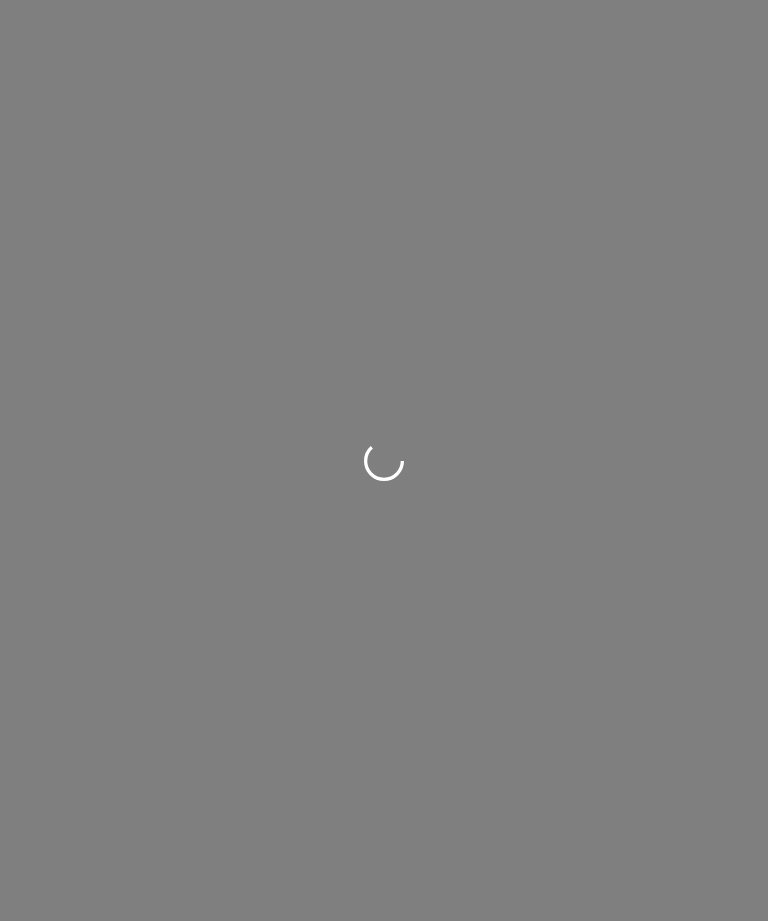 scroll, scrollTop: 0, scrollLeft: 0, axis: both 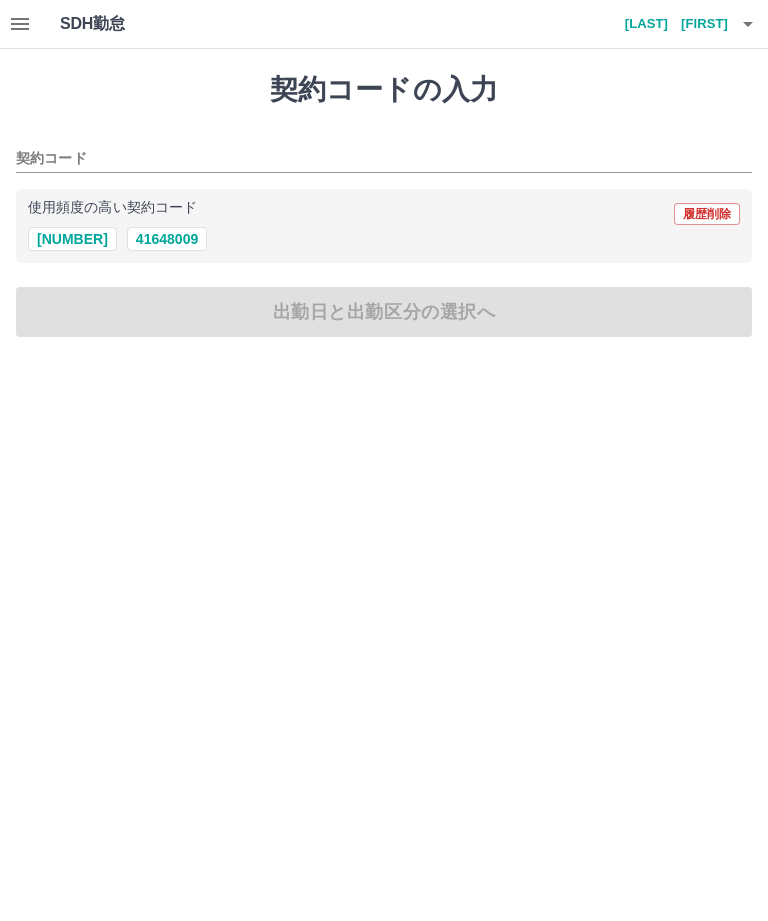 click on "[NUMBER]" at bounding box center [72, 239] 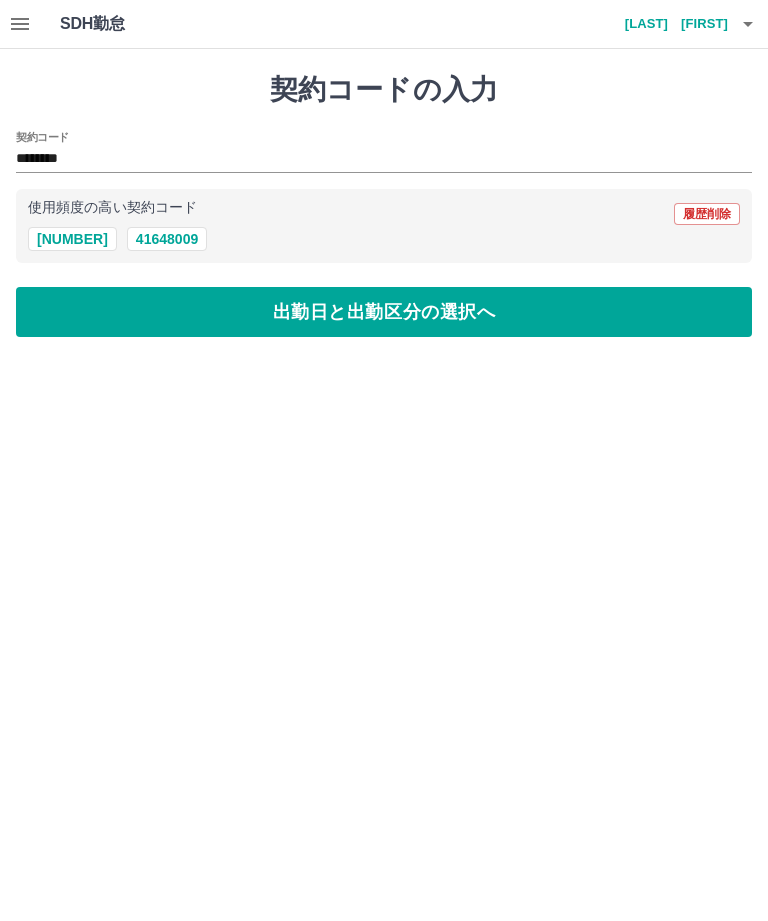 type on "********" 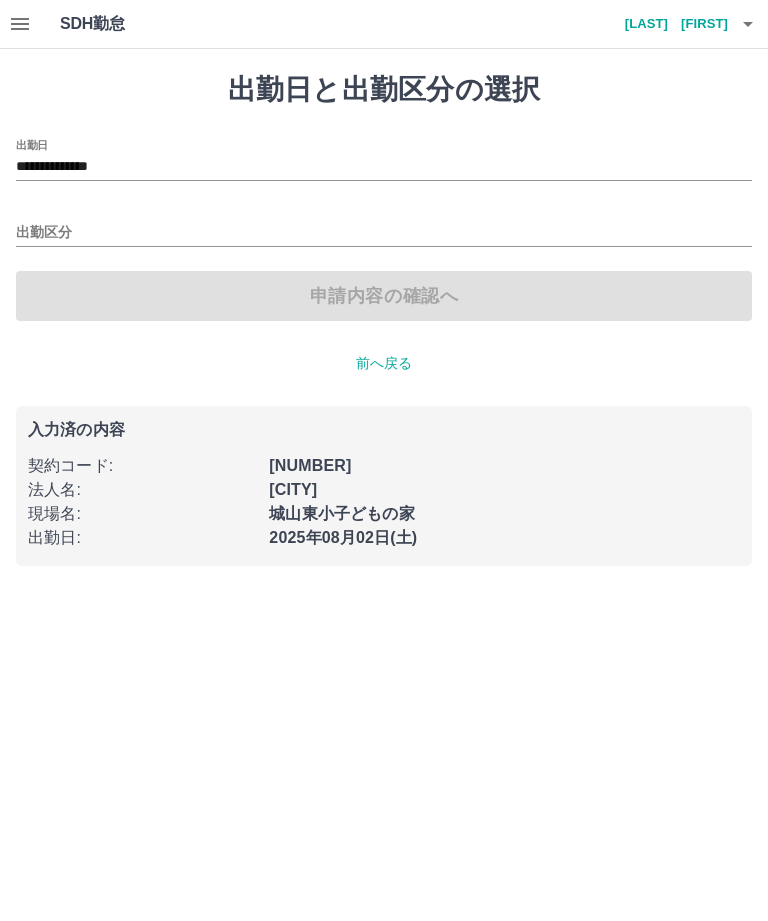 click on "出勤区分" at bounding box center (384, 233) 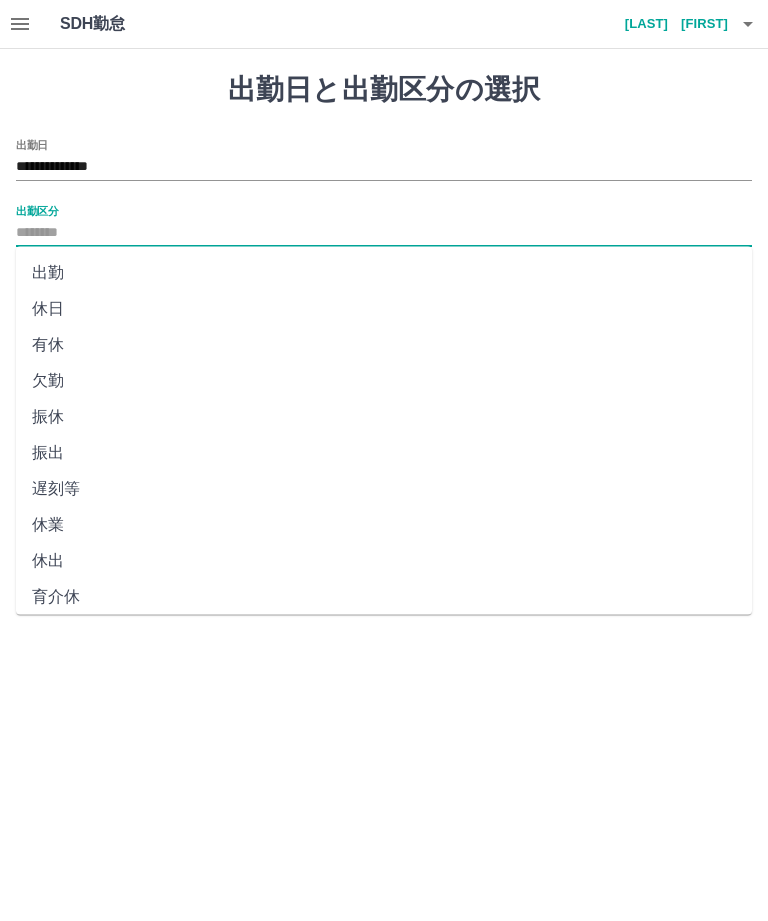 click on "出勤" at bounding box center [384, 273] 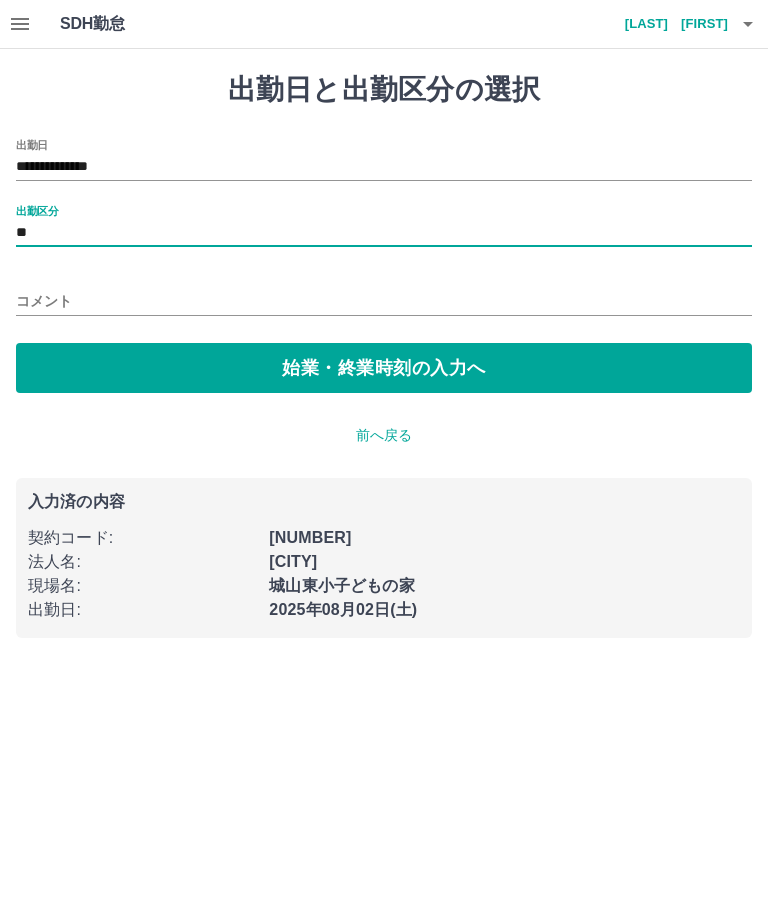 click on "始業・終業時刻の入力へ" at bounding box center (384, 368) 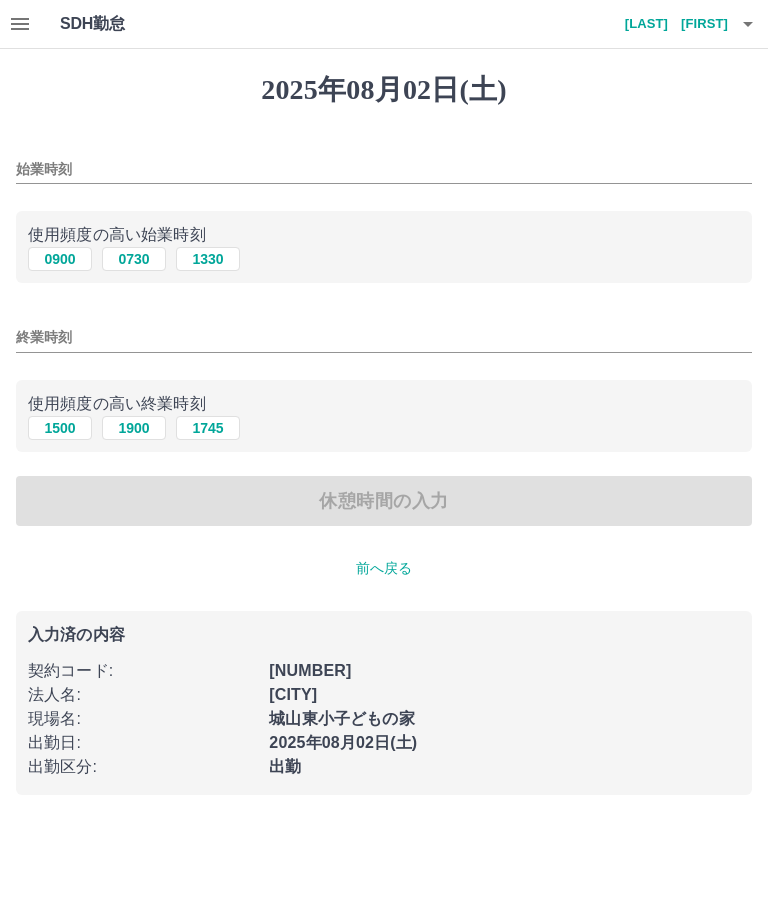 click on "0730" at bounding box center [134, 259] 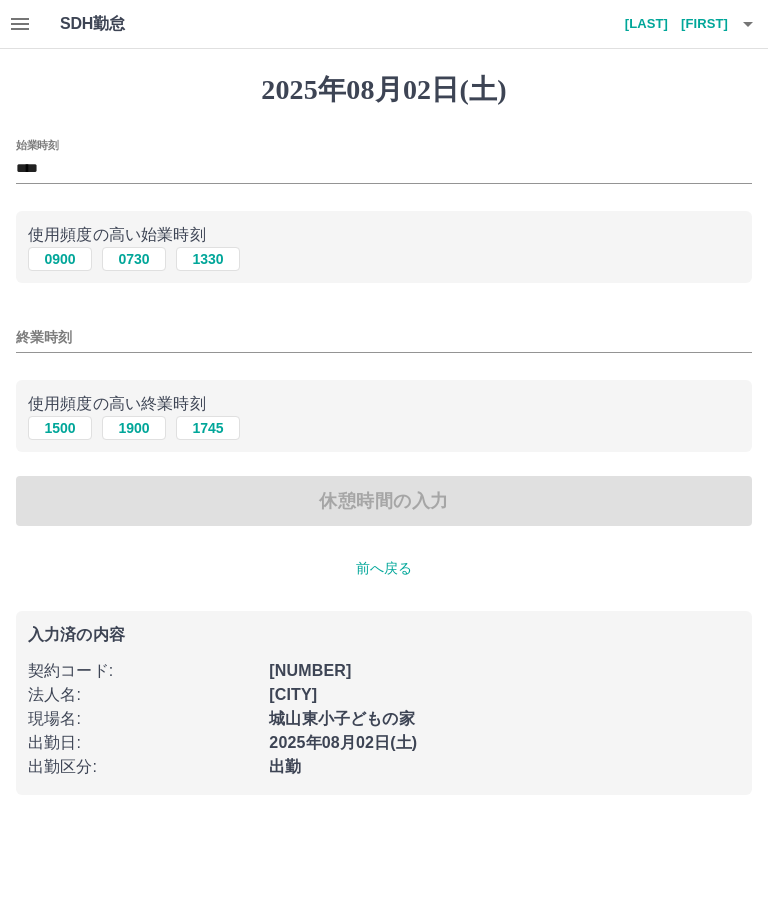 click on "終業時刻" at bounding box center (384, 337) 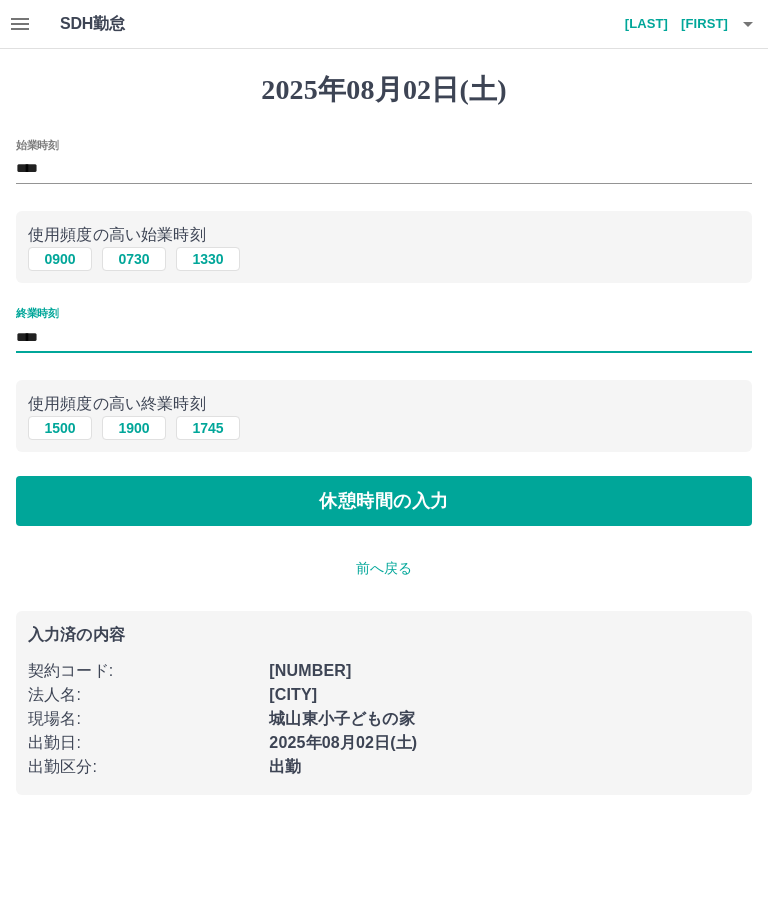 type on "****" 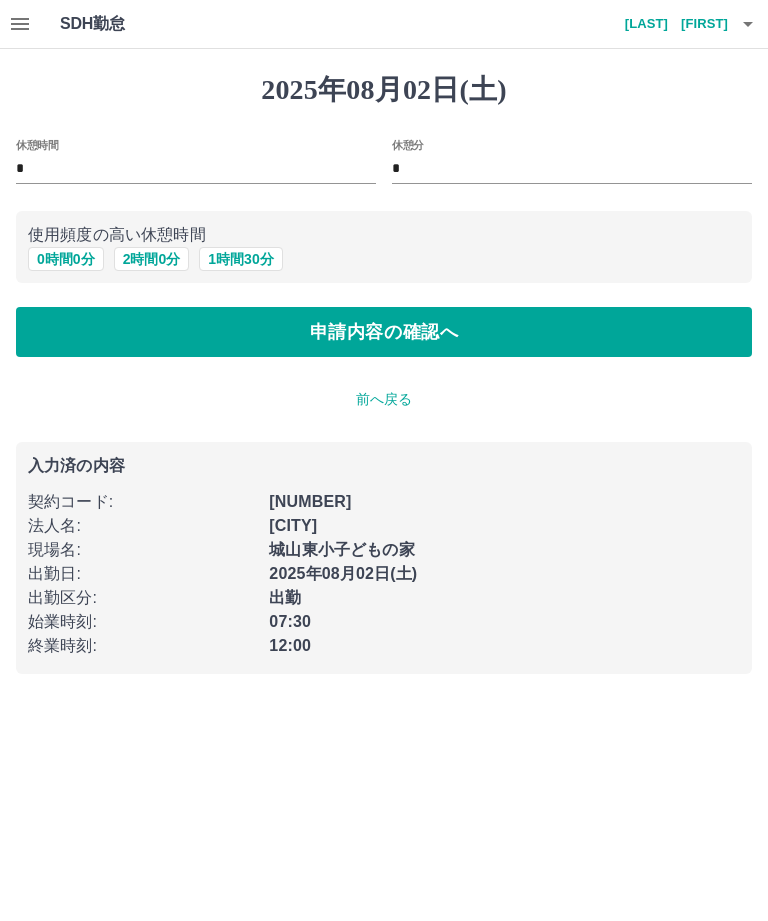 click on "申請内容の確認へ" at bounding box center (384, 332) 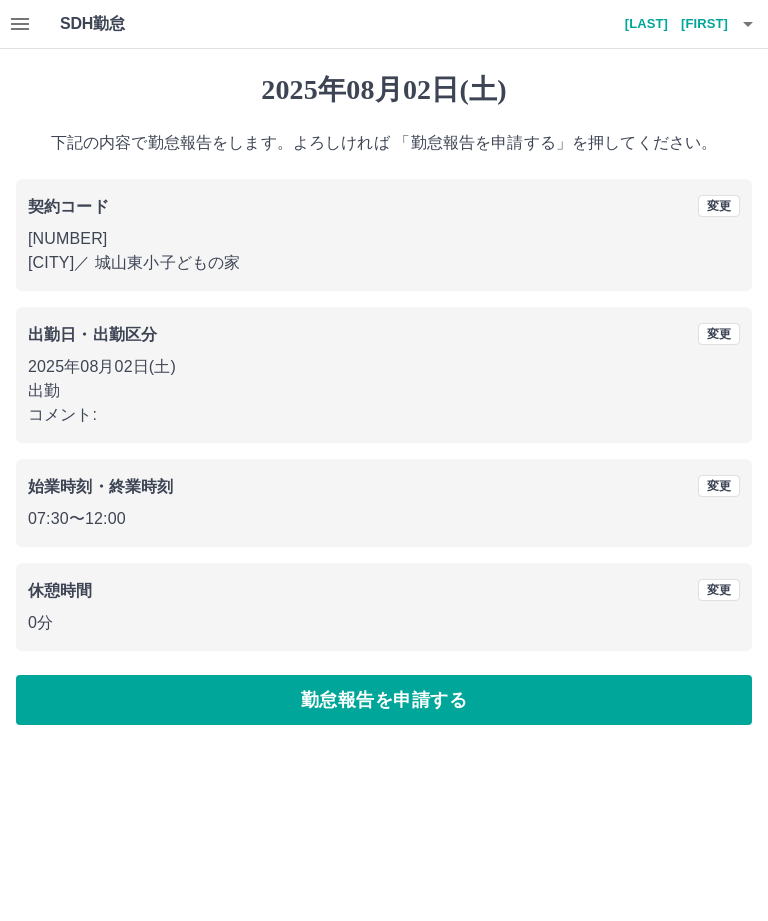 click on "勤怠報告を申請する" at bounding box center (384, 700) 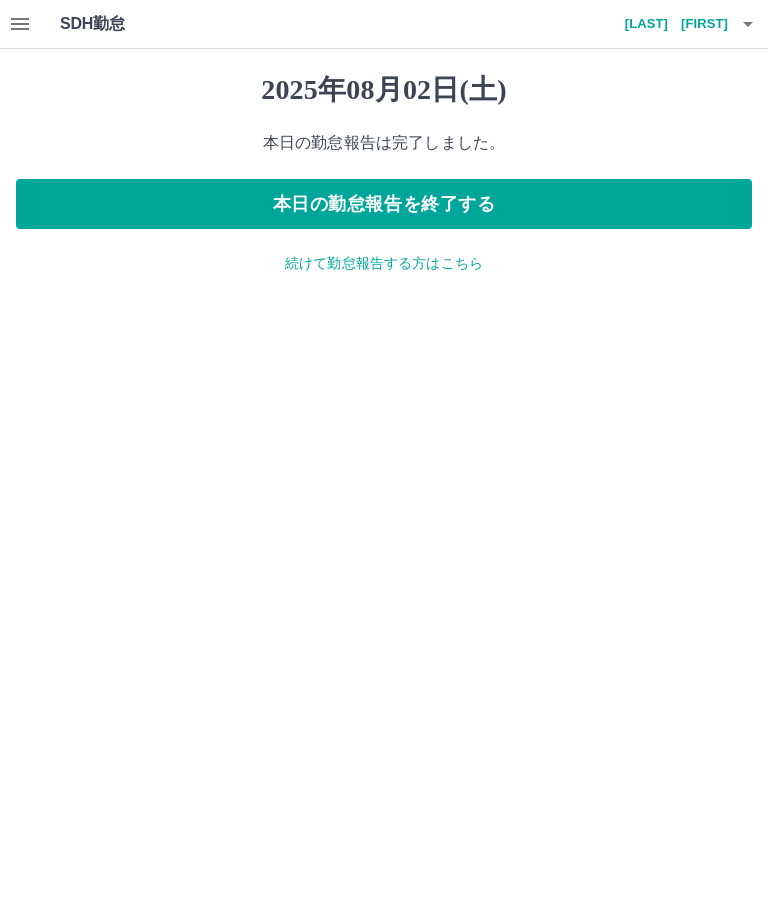 click on "続けて勤怠報告する方はこちら" at bounding box center (384, 263) 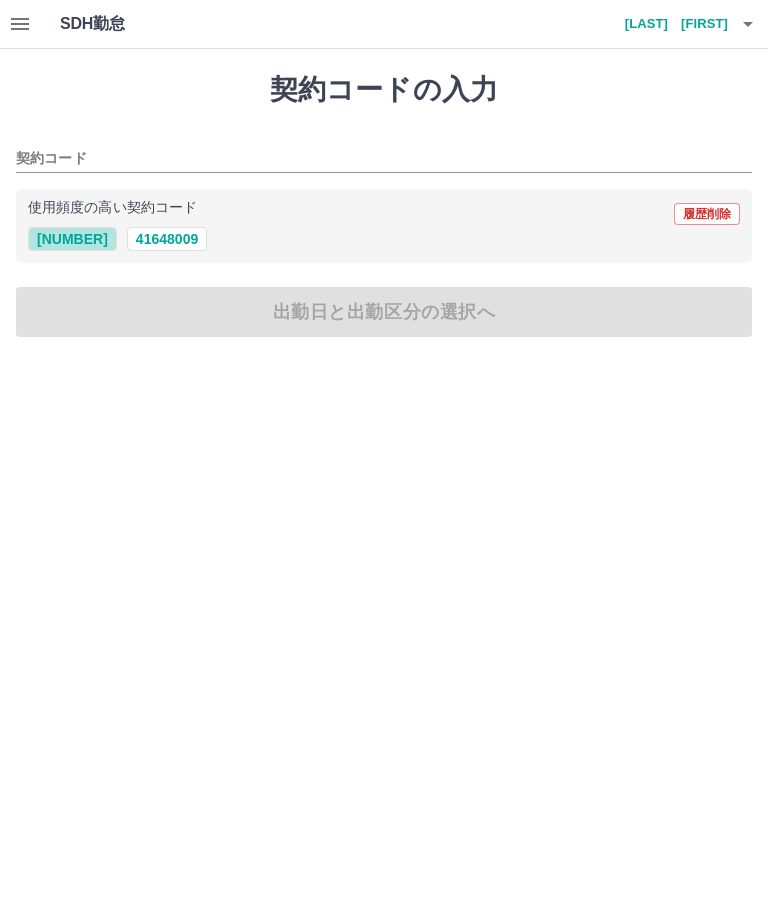 click on "41648004" at bounding box center (72, 239) 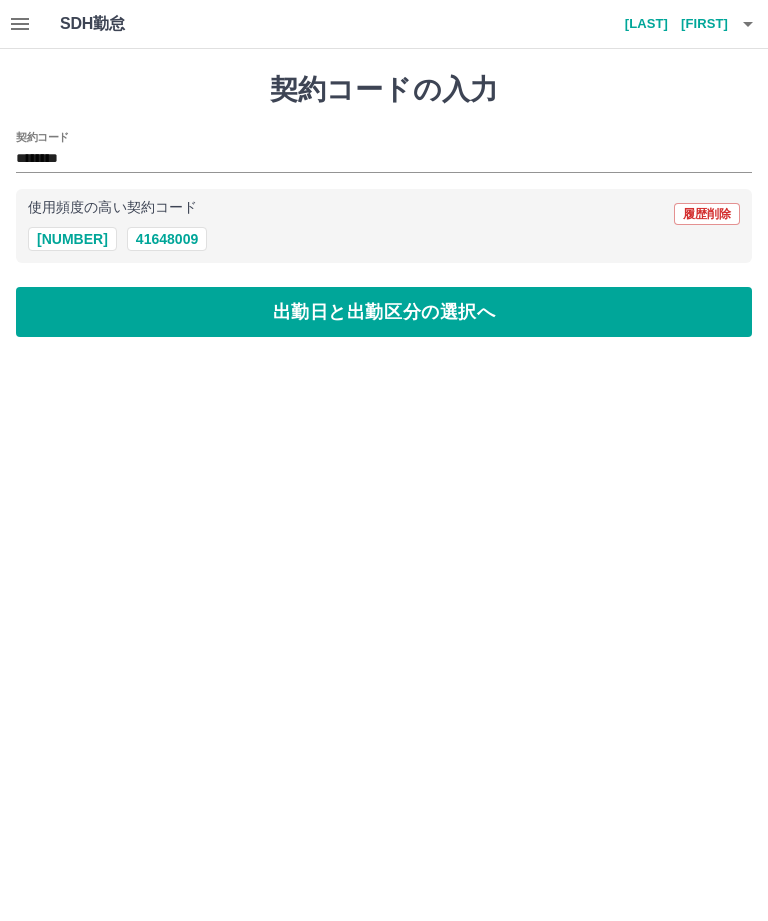 click on "出勤日と出勤区分の選択へ" at bounding box center (384, 312) 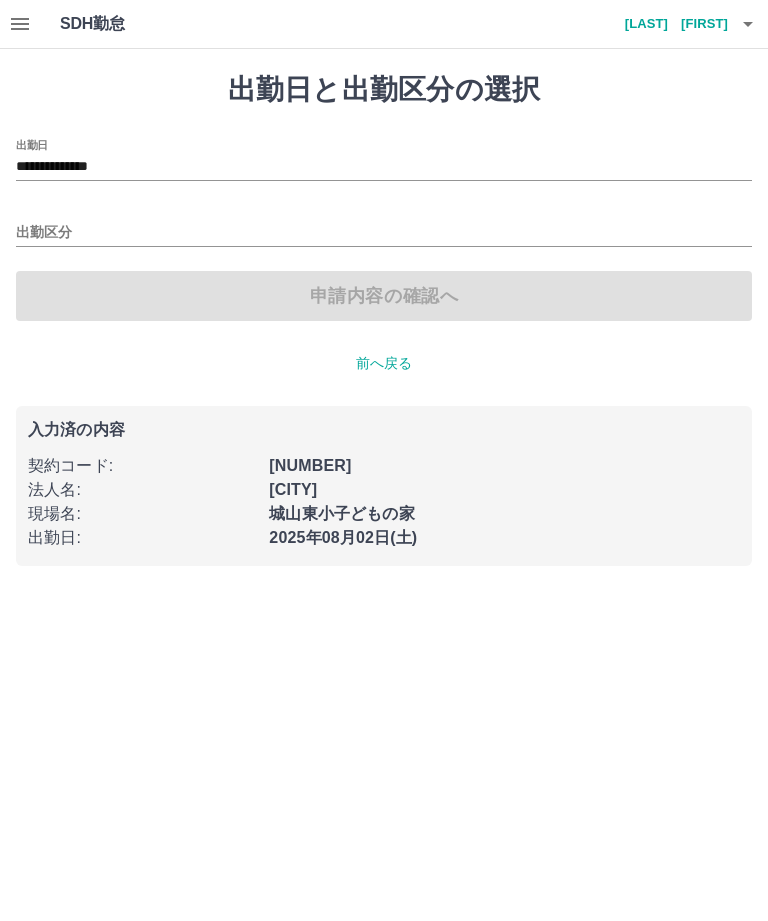 click on "**********" at bounding box center (384, 167) 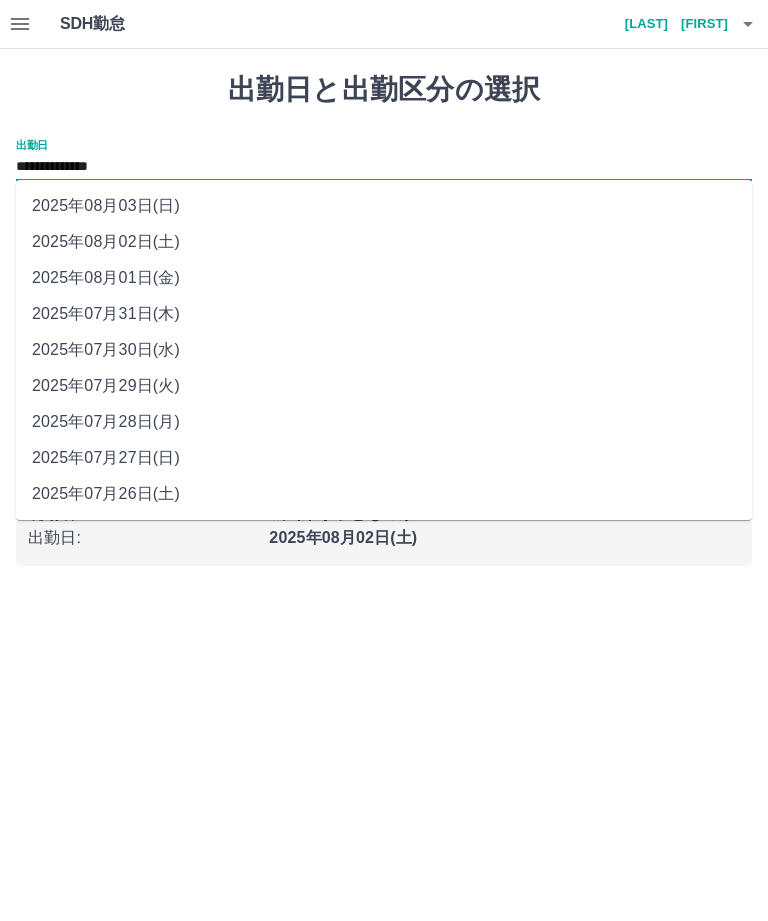 click on "2025年08月03日(日)" at bounding box center (384, 206) 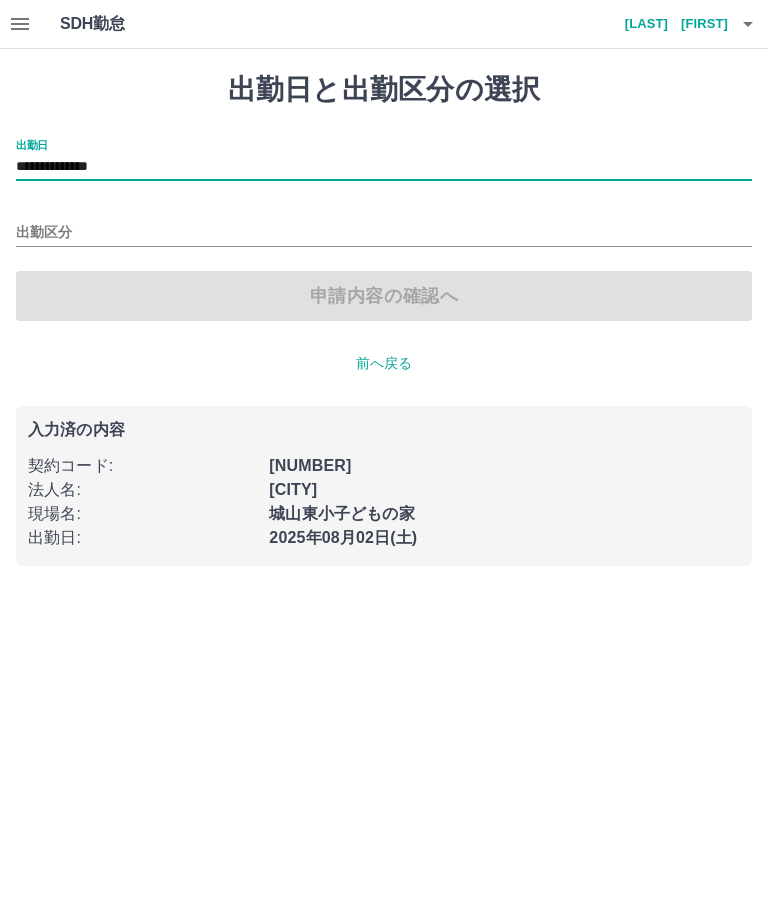 click on "出勤区分" at bounding box center [384, 233] 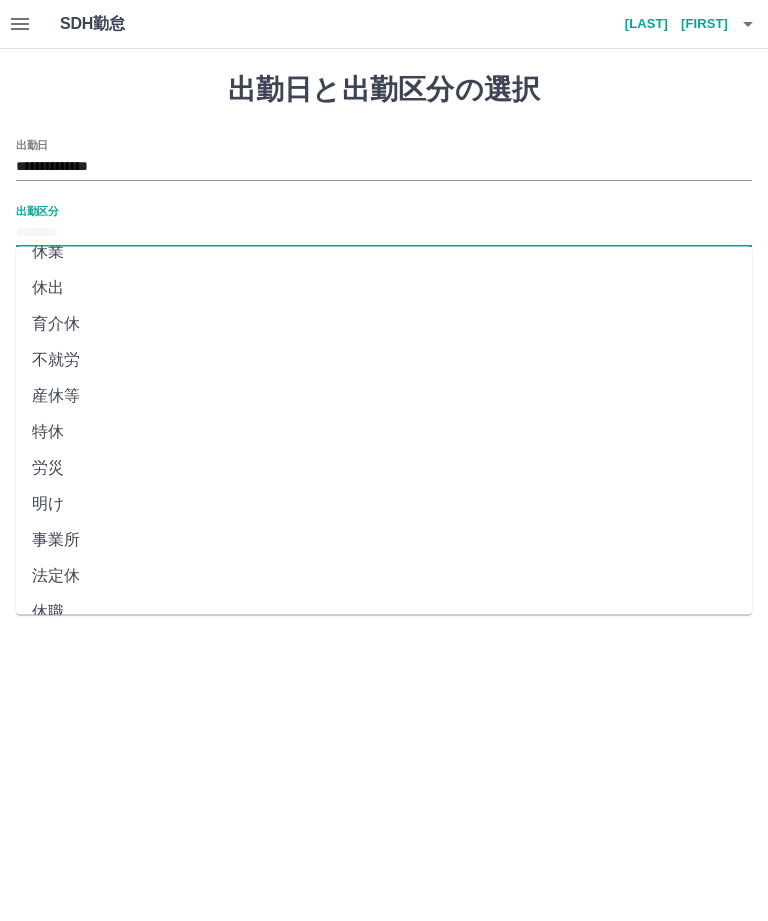scroll, scrollTop: 270, scrollLeft: 0, axis: vertical 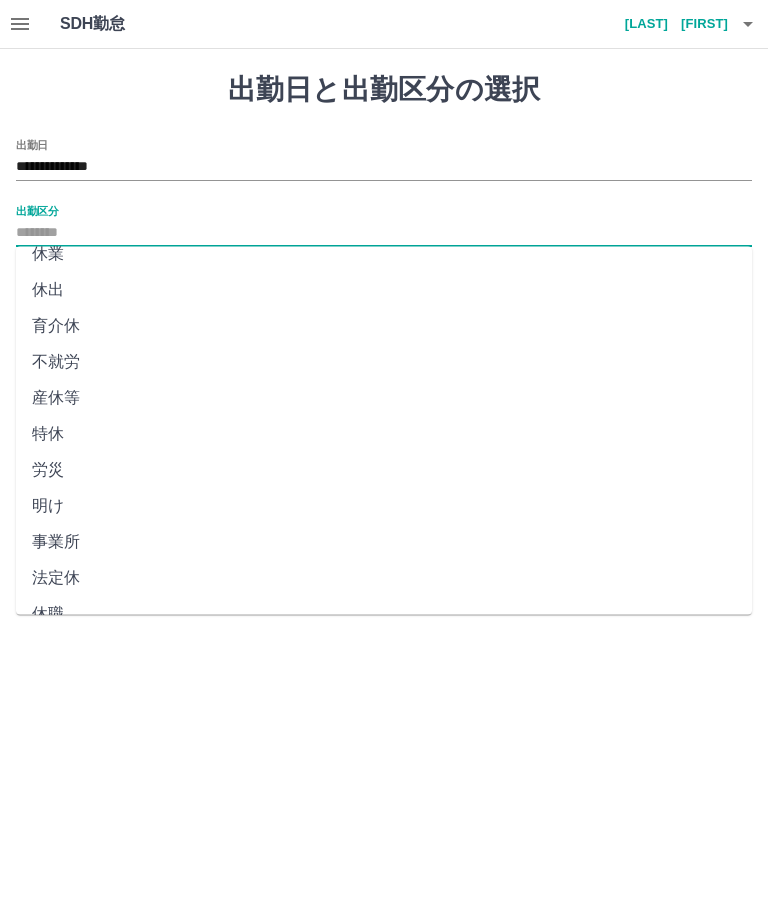 click on "法定休" at bounding box center [384, 579] 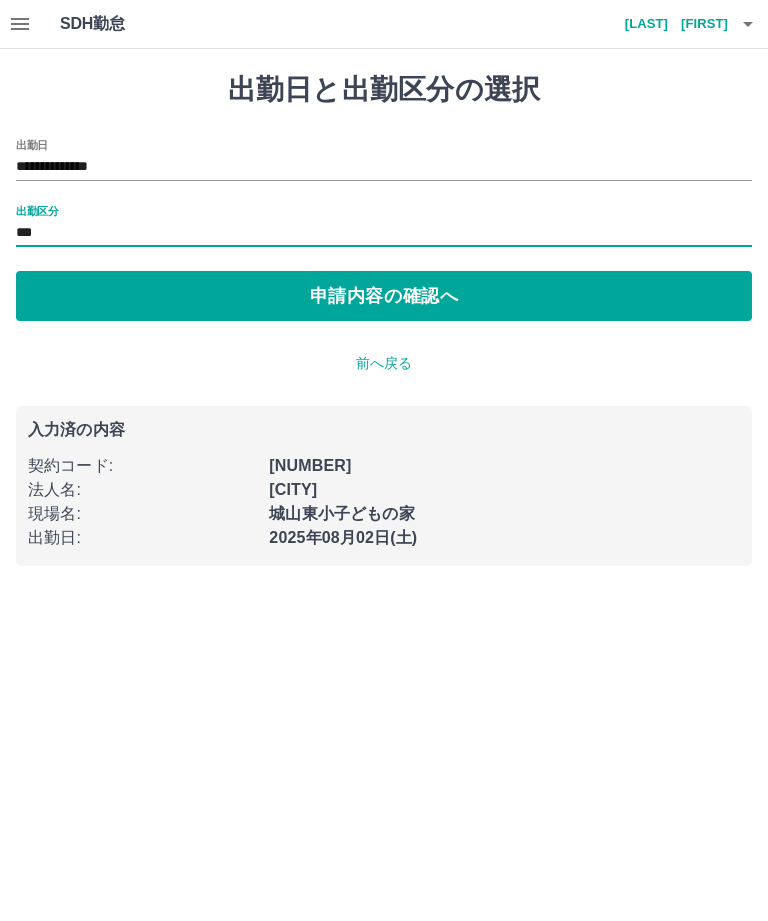 type on "***" 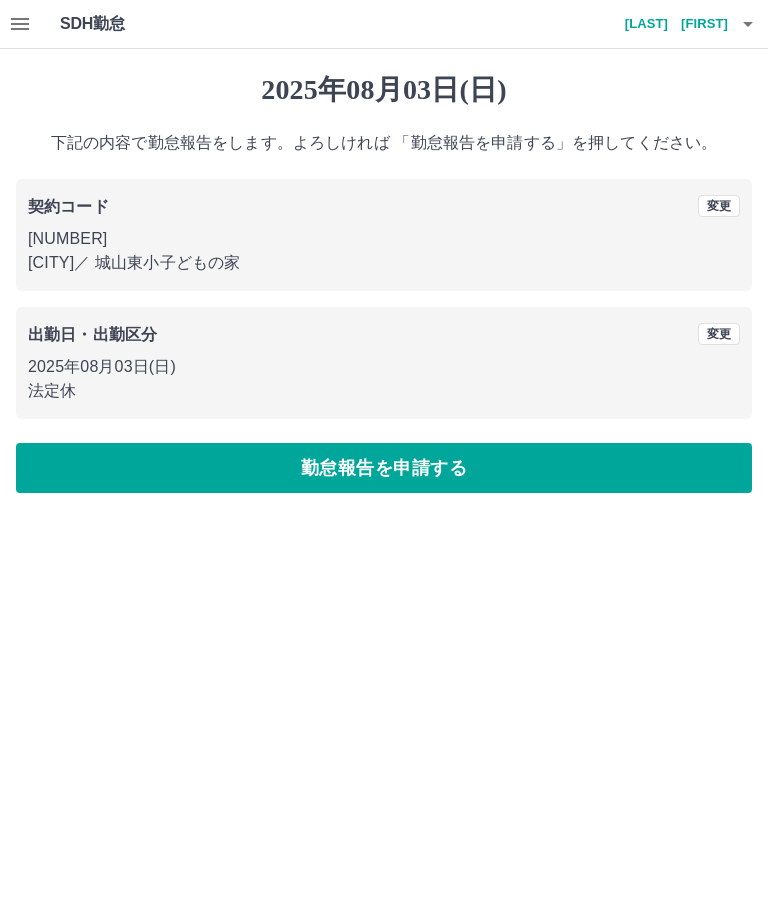 click on "勤怠報告を申請する" at bounding box center (384, 468) 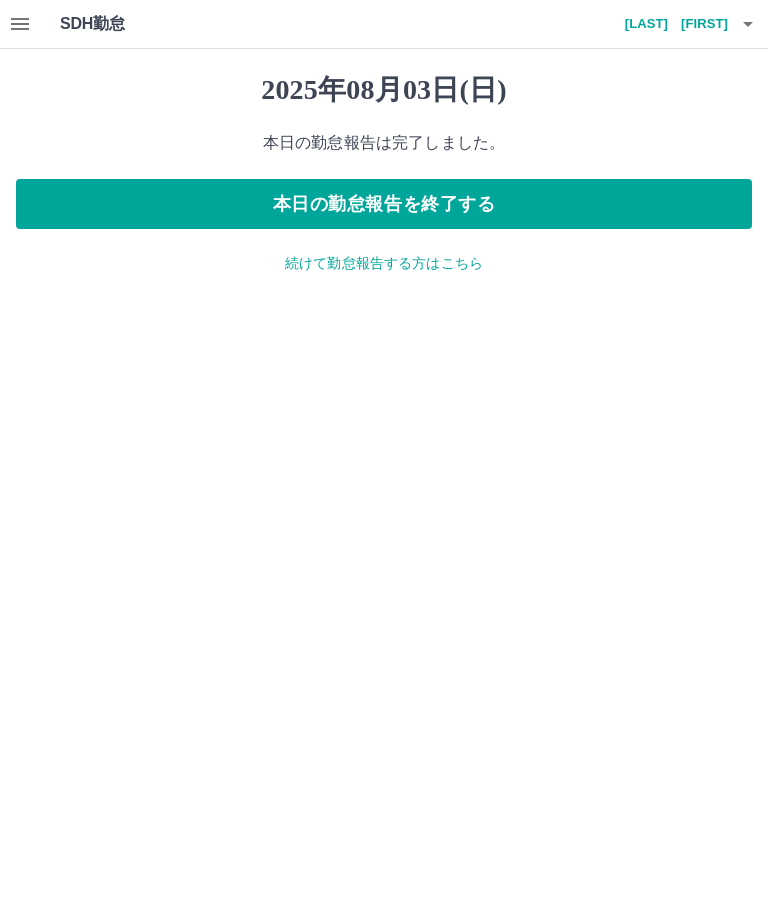 click on "本日の勤怠報告を終了する" at bounding box center [384, 204] 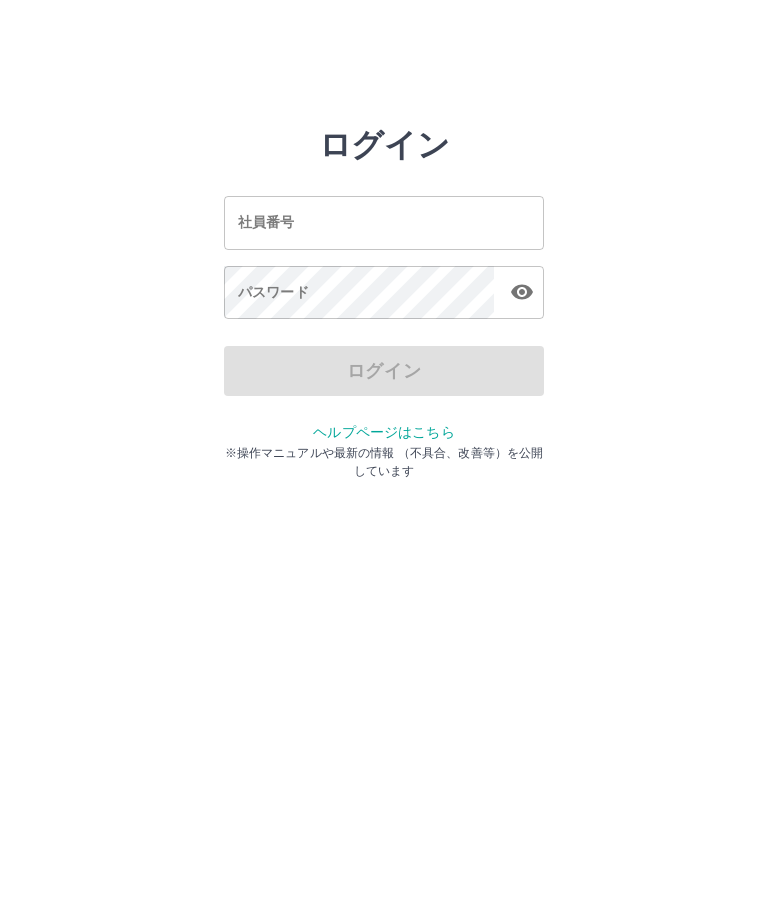 scroll, scrollTop: 0, scrollLeft: 0, axis: both 